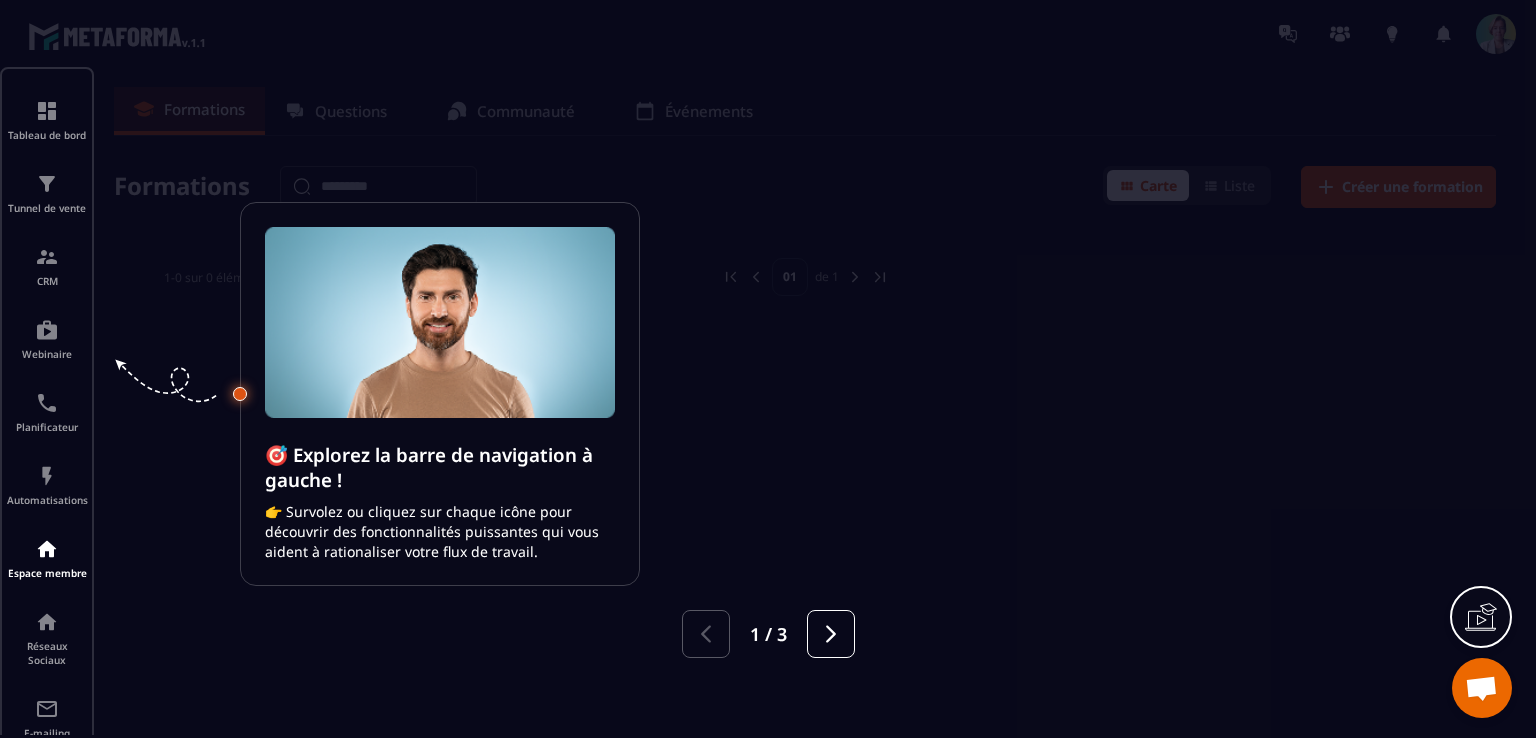scroll, scrollTop: 0, scrollLeft: 0, axis: both 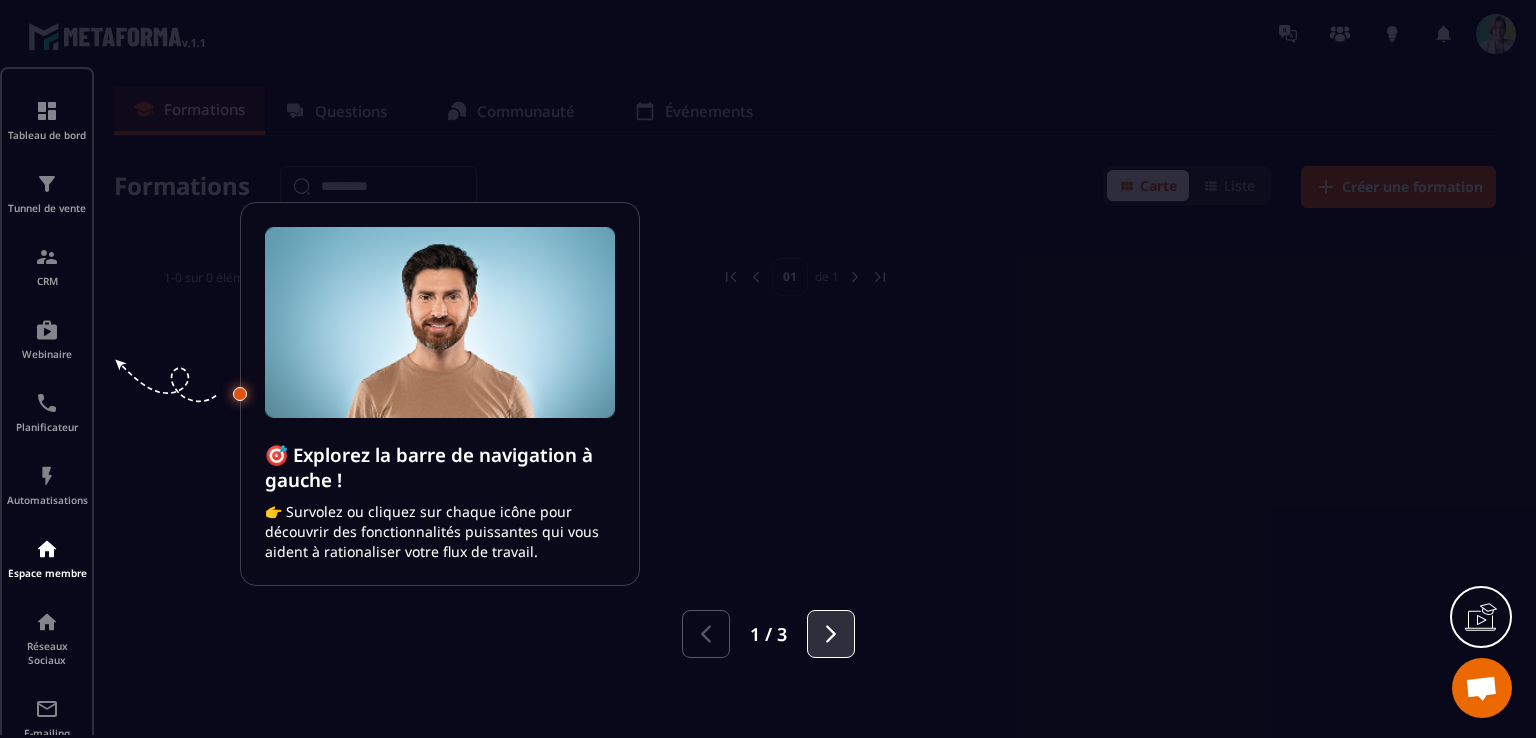 click 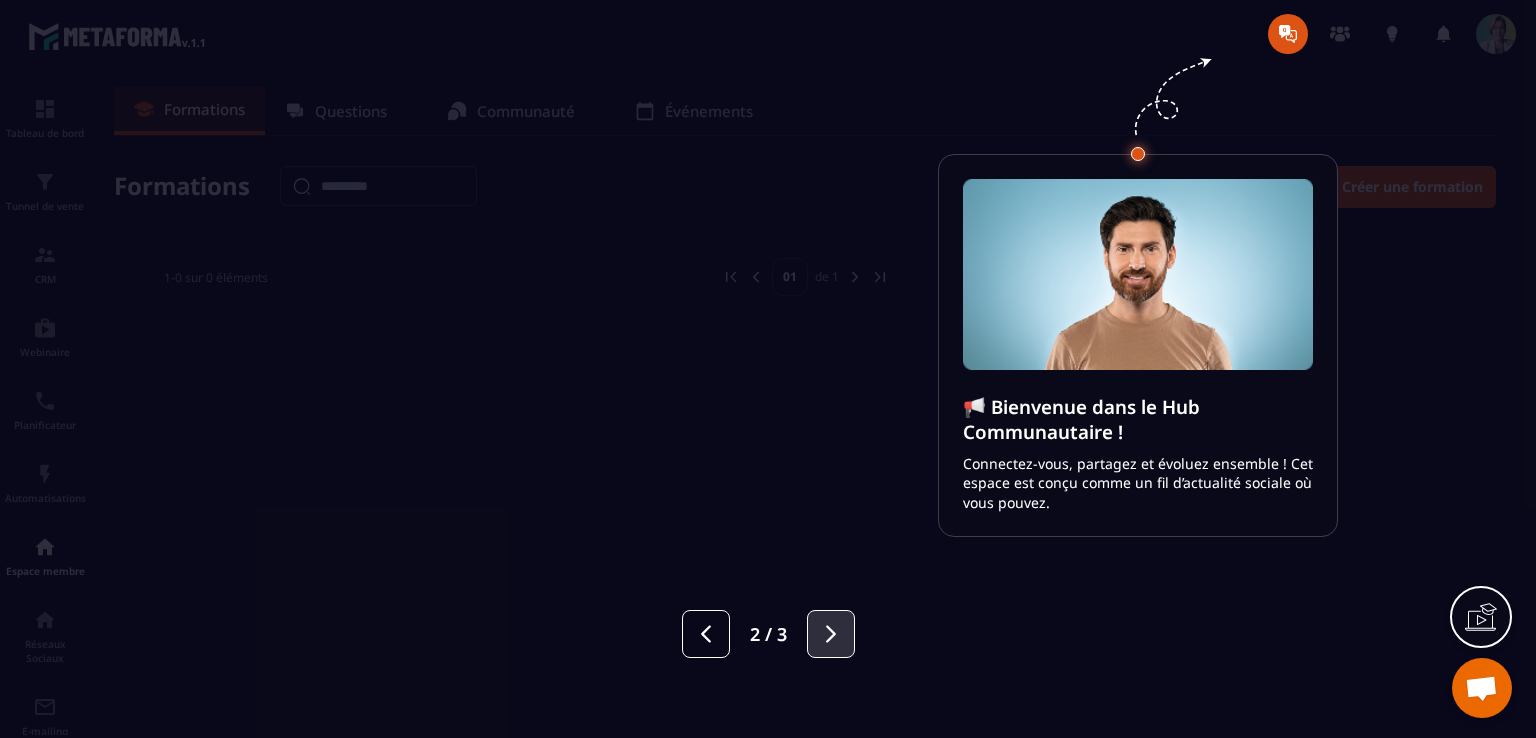 click 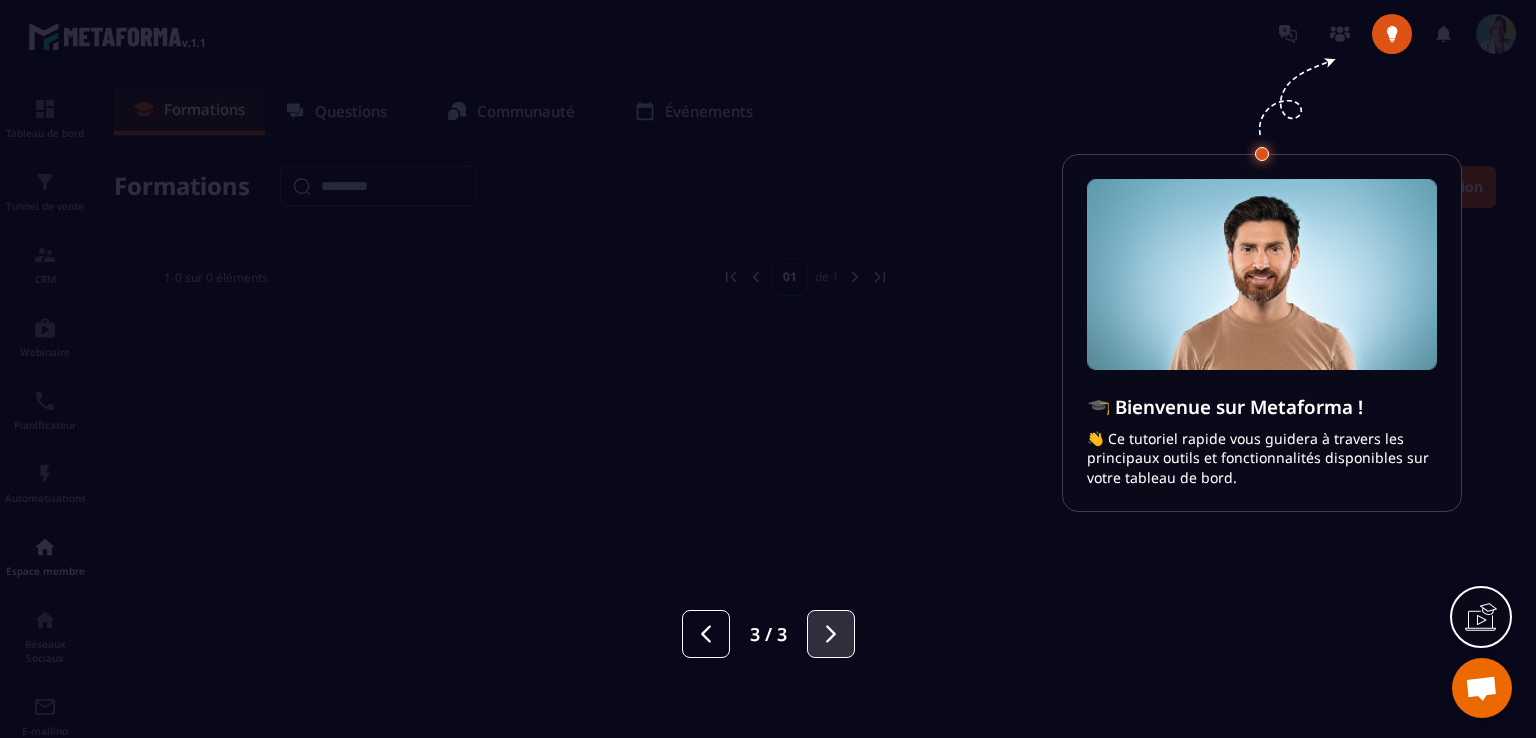 click 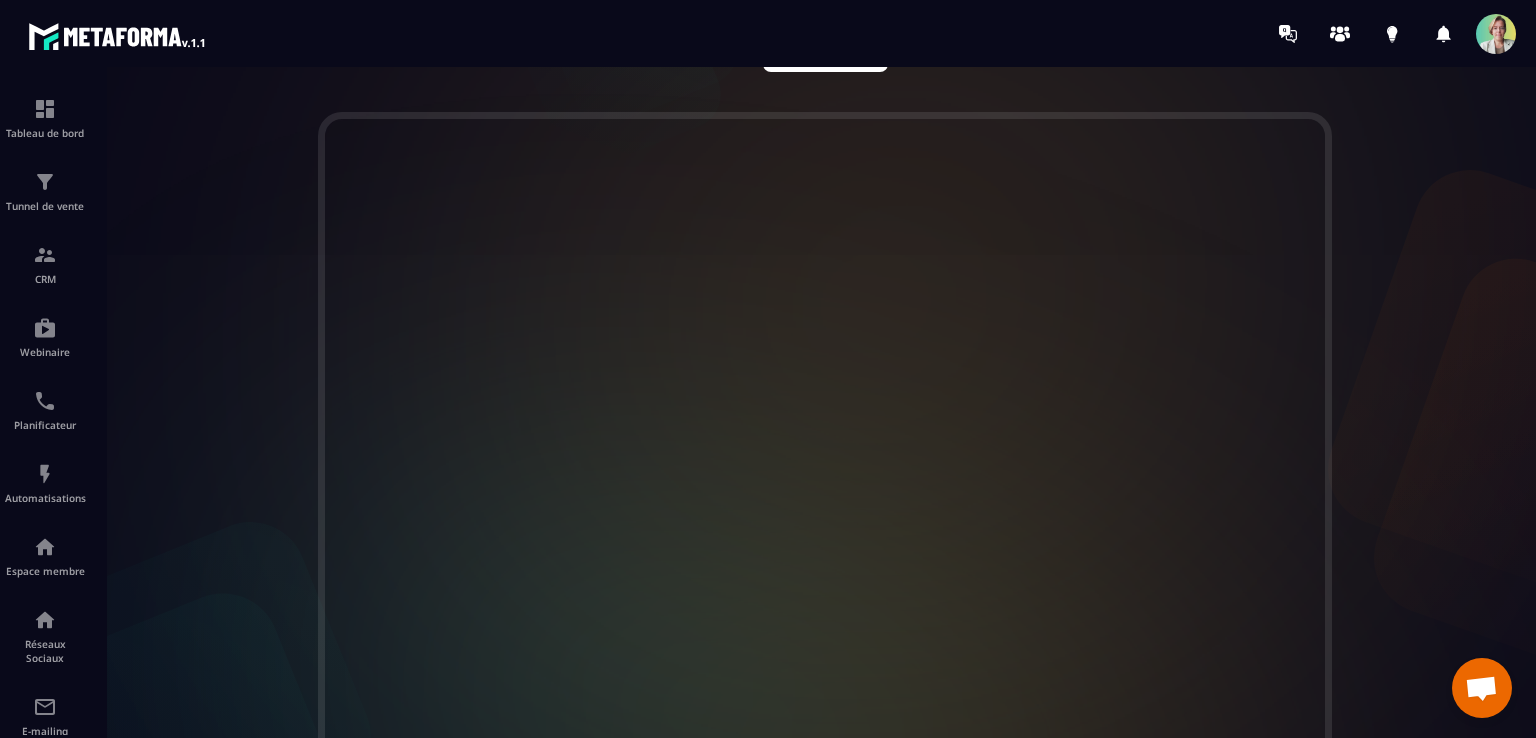 scroll, scrollTop: 571, scrollLeft: 0, axis: vertical 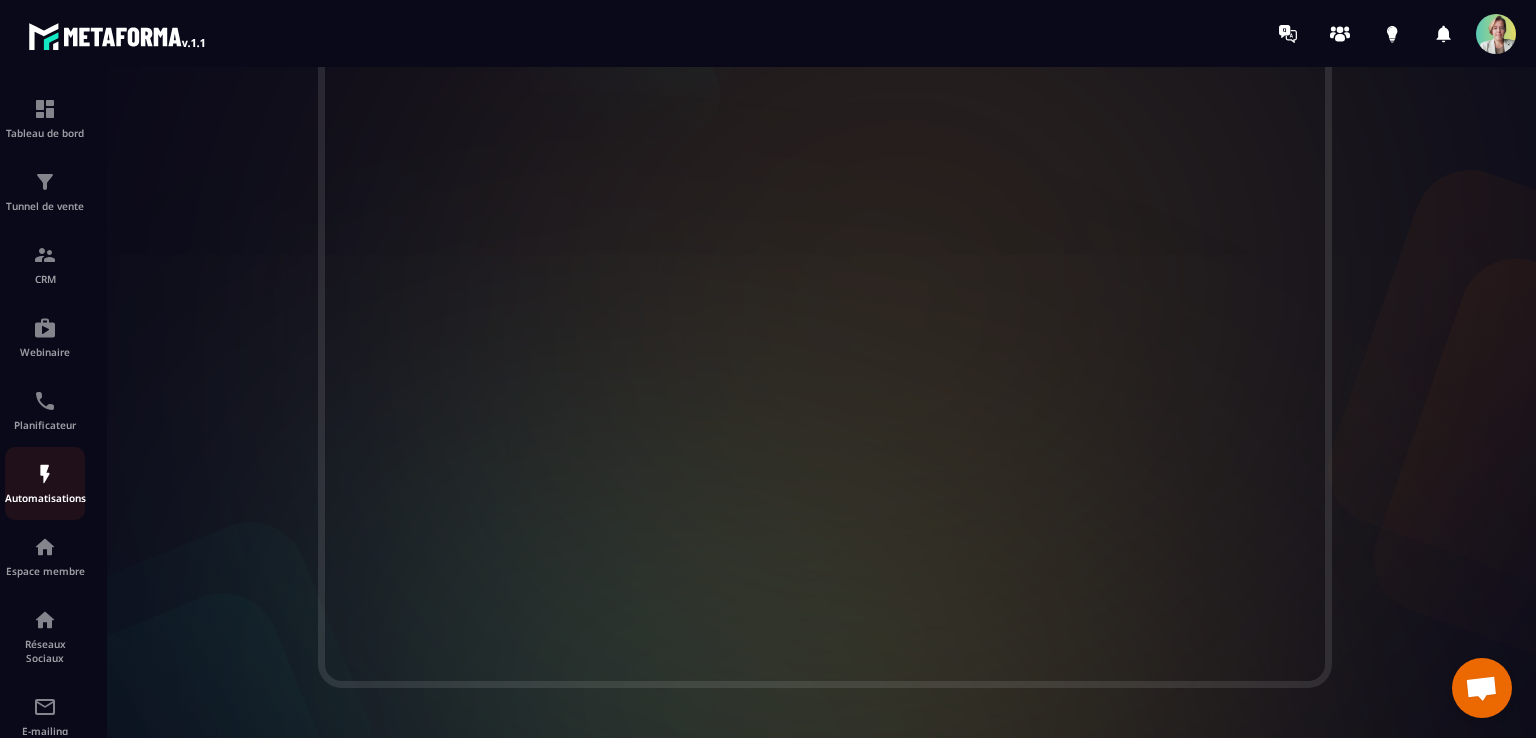 click at bounding box center (45, 474) 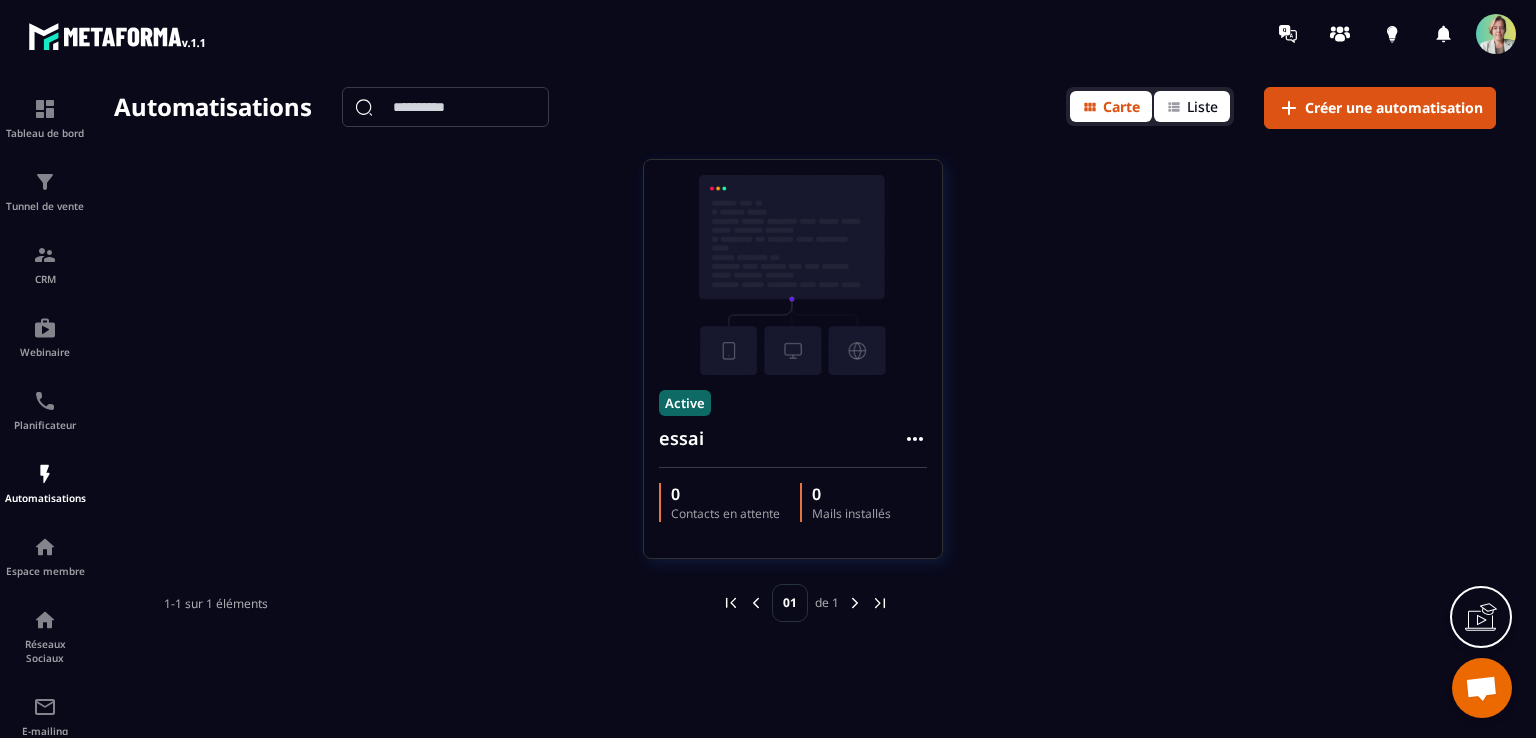 click on "Liste" at bounding box center (1202, 106) 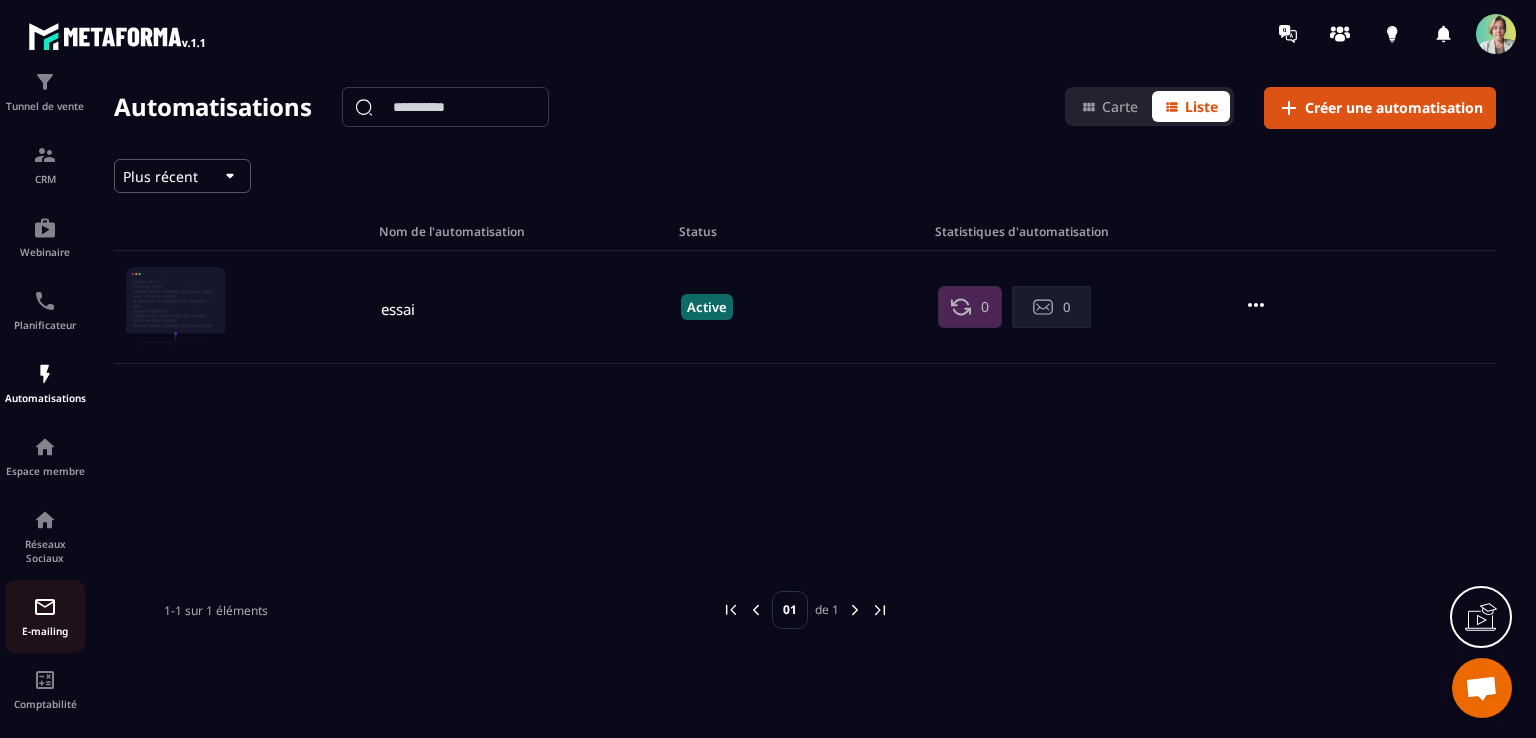 scroll, scrollTop: 189, scrollLeft: 0, axis: vertical 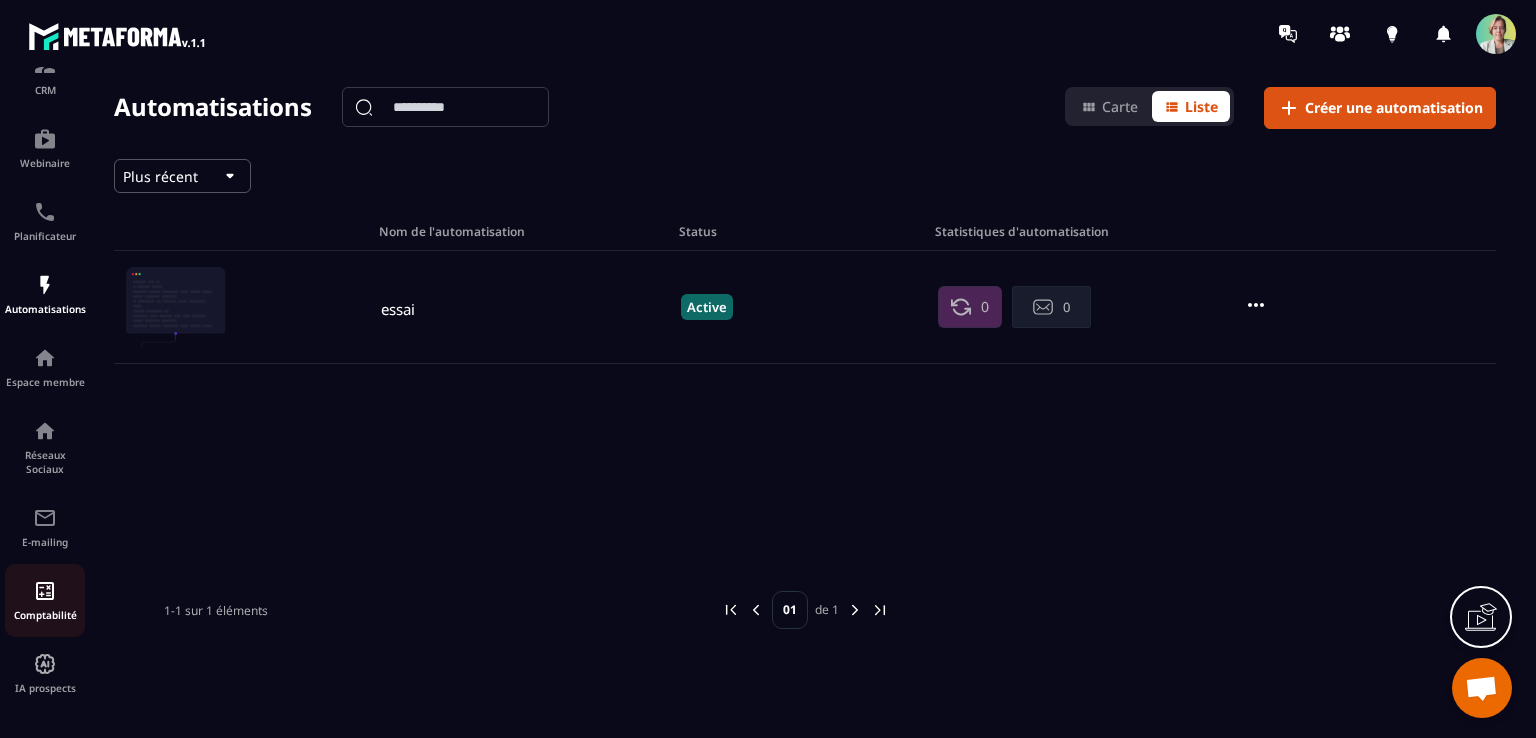 click at bounding box center [45, 591] 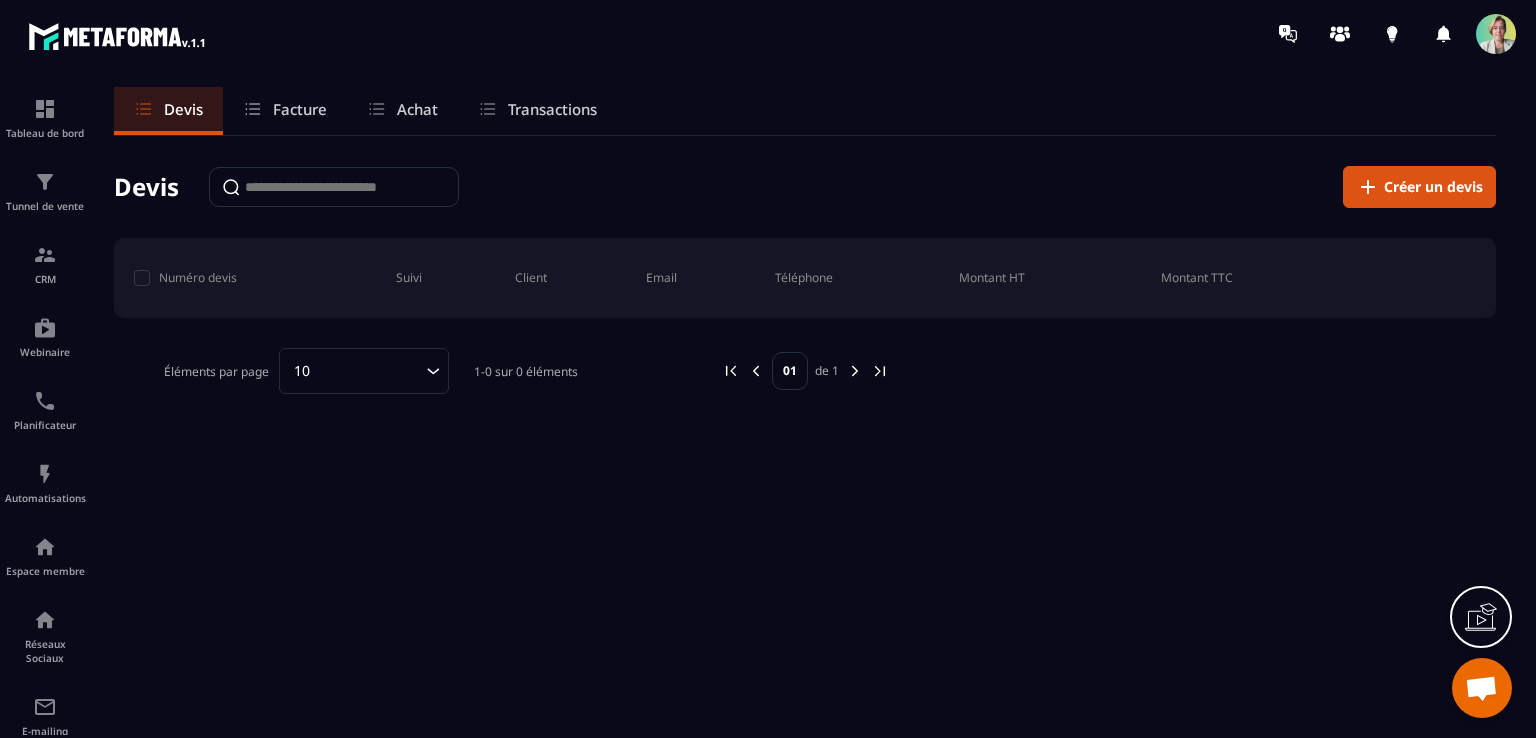 click on "Facture" at bounding box center (300, 109) 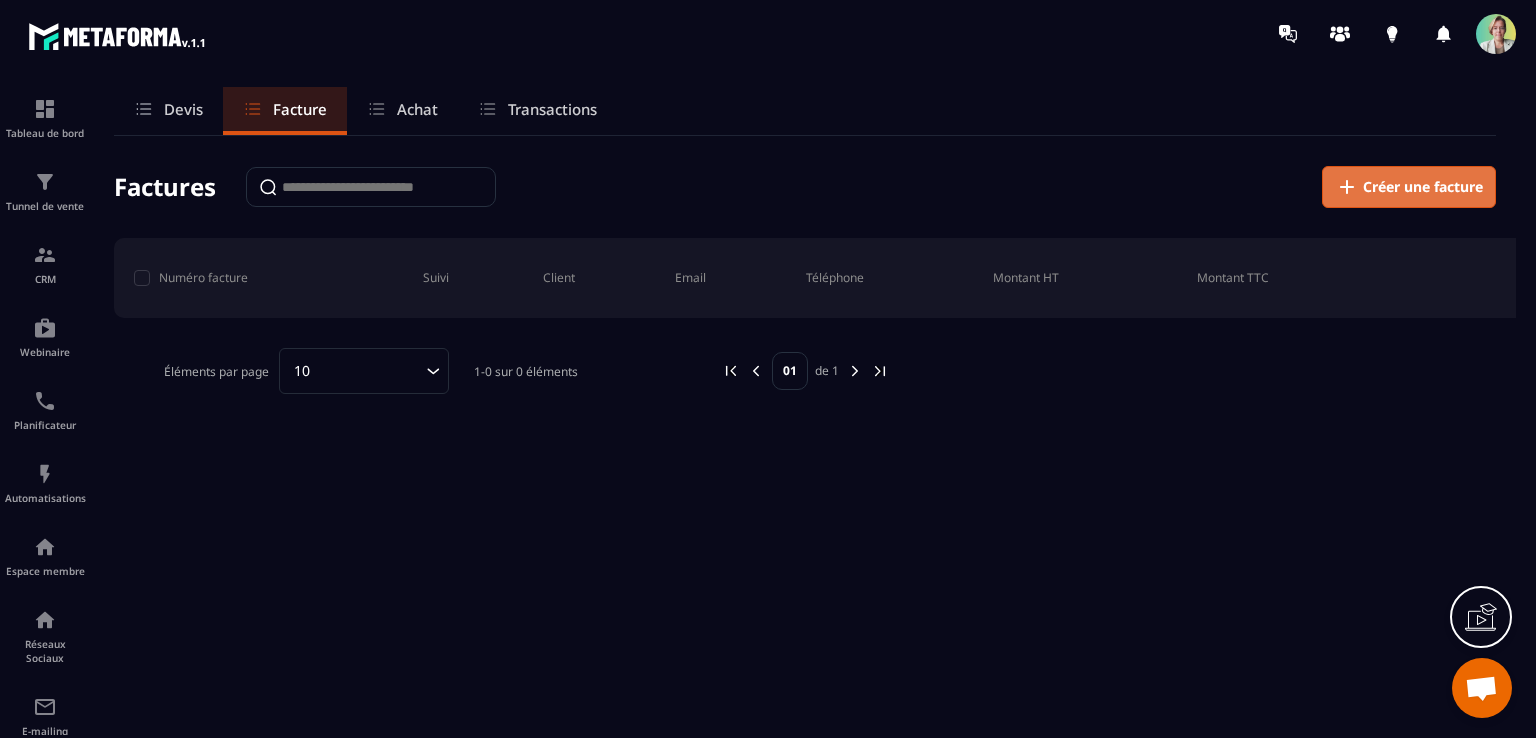click on "Créer une facture" at bounding box center [1423, 187] 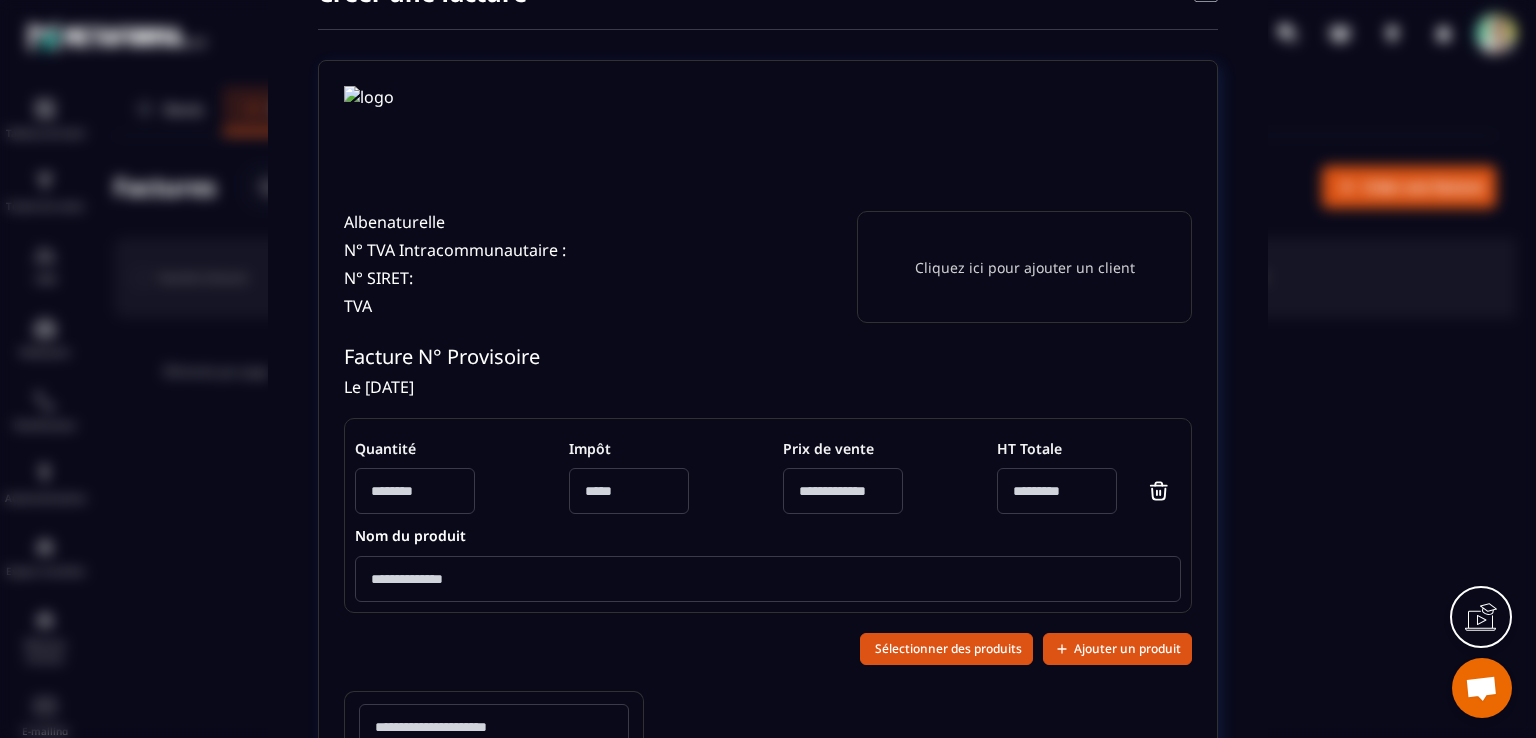 scroll, scrollTop: 0, scrollLeft: 0, axis: both 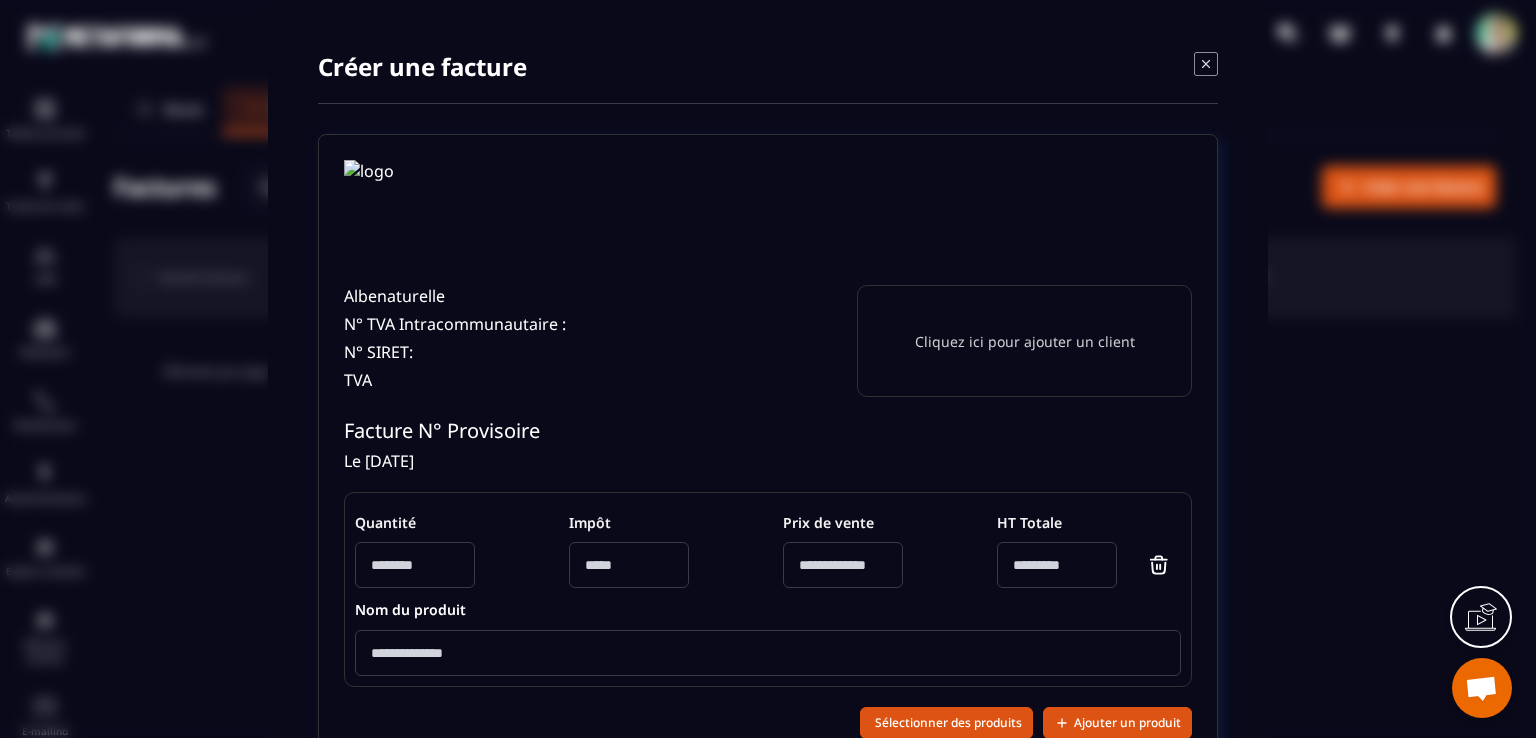 click 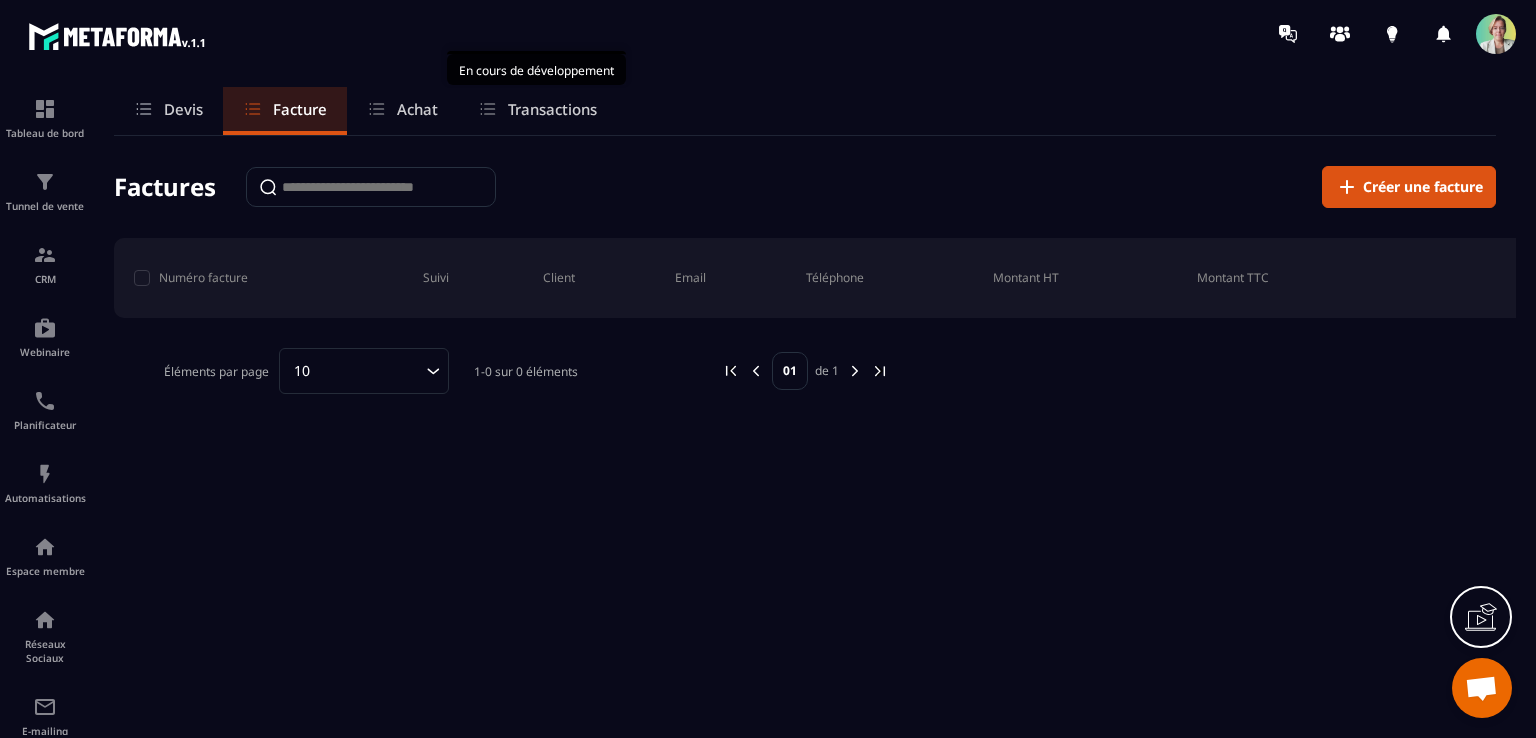 click on "Transactions" at bounding box center (552, 109) 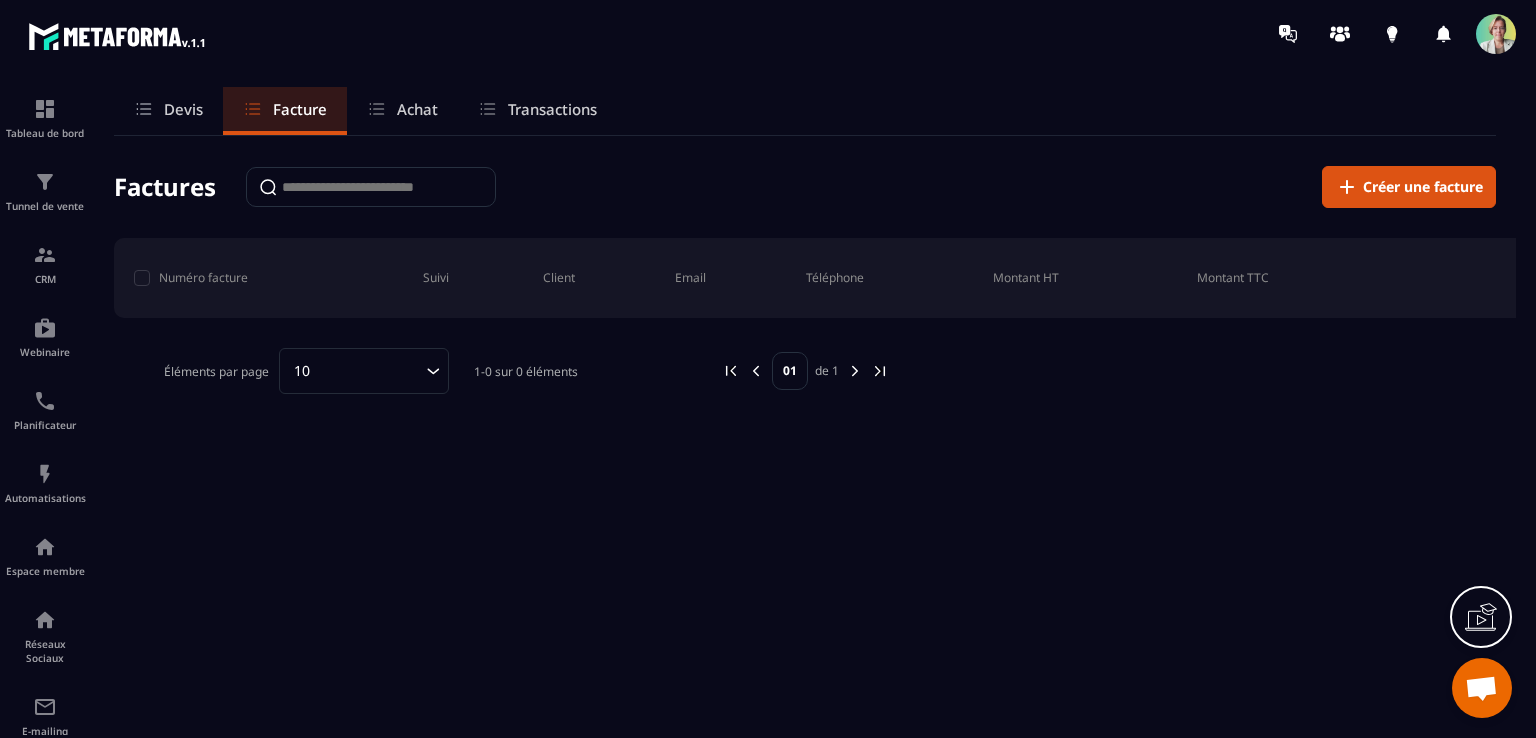 click on "Transactions" at bounding box center [552, 109] 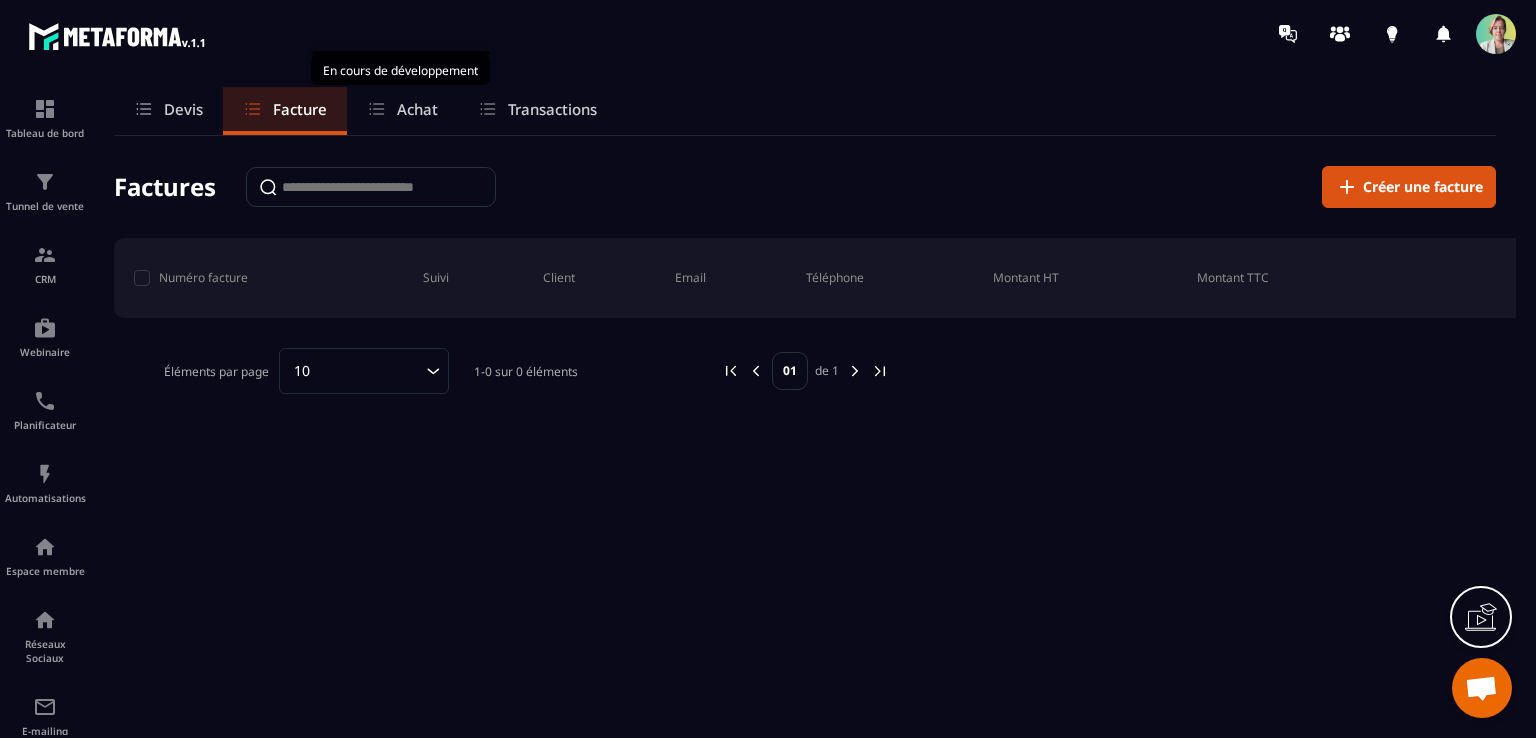 click on "Achat" at bounding box center [417, 109] 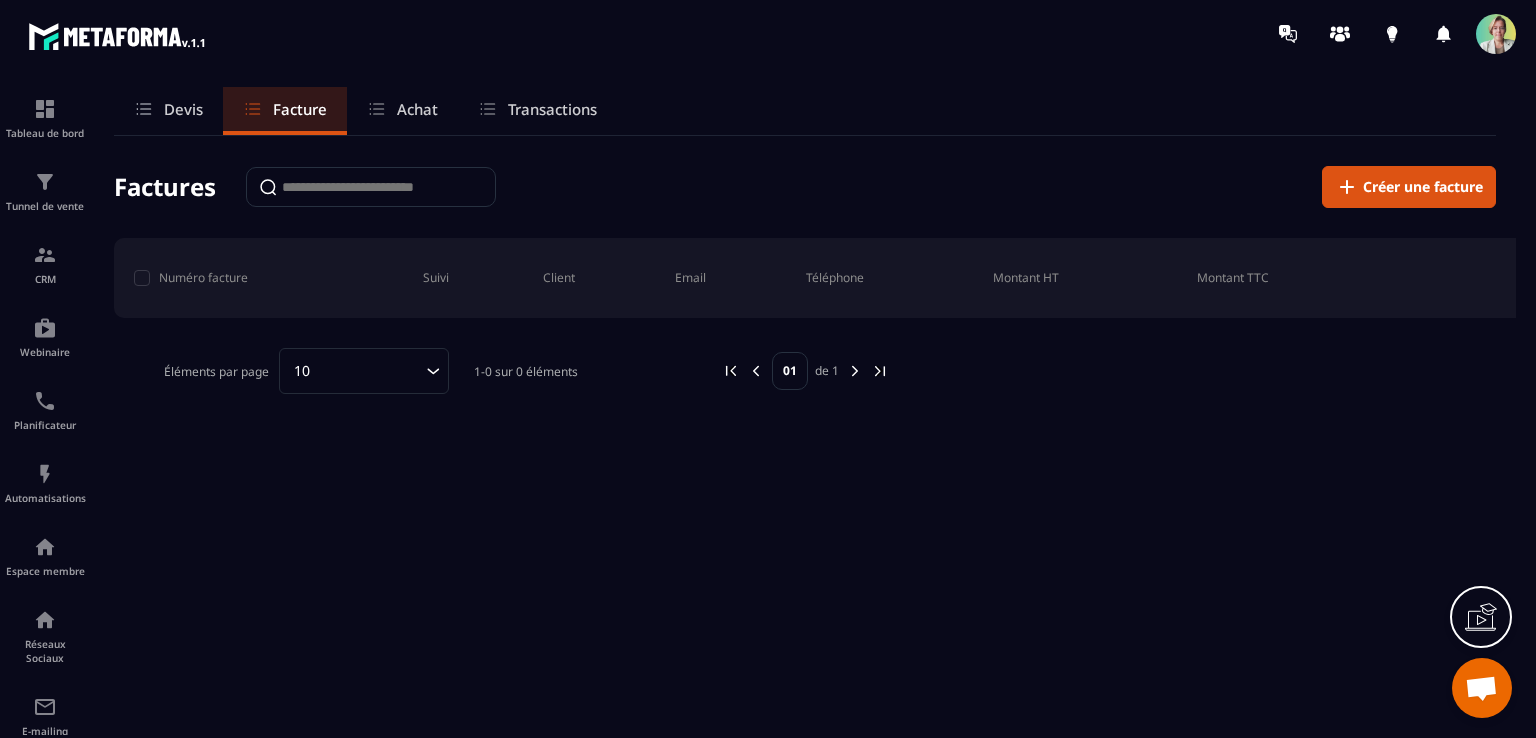 click on "Devis" at bounding box center [183, 109] 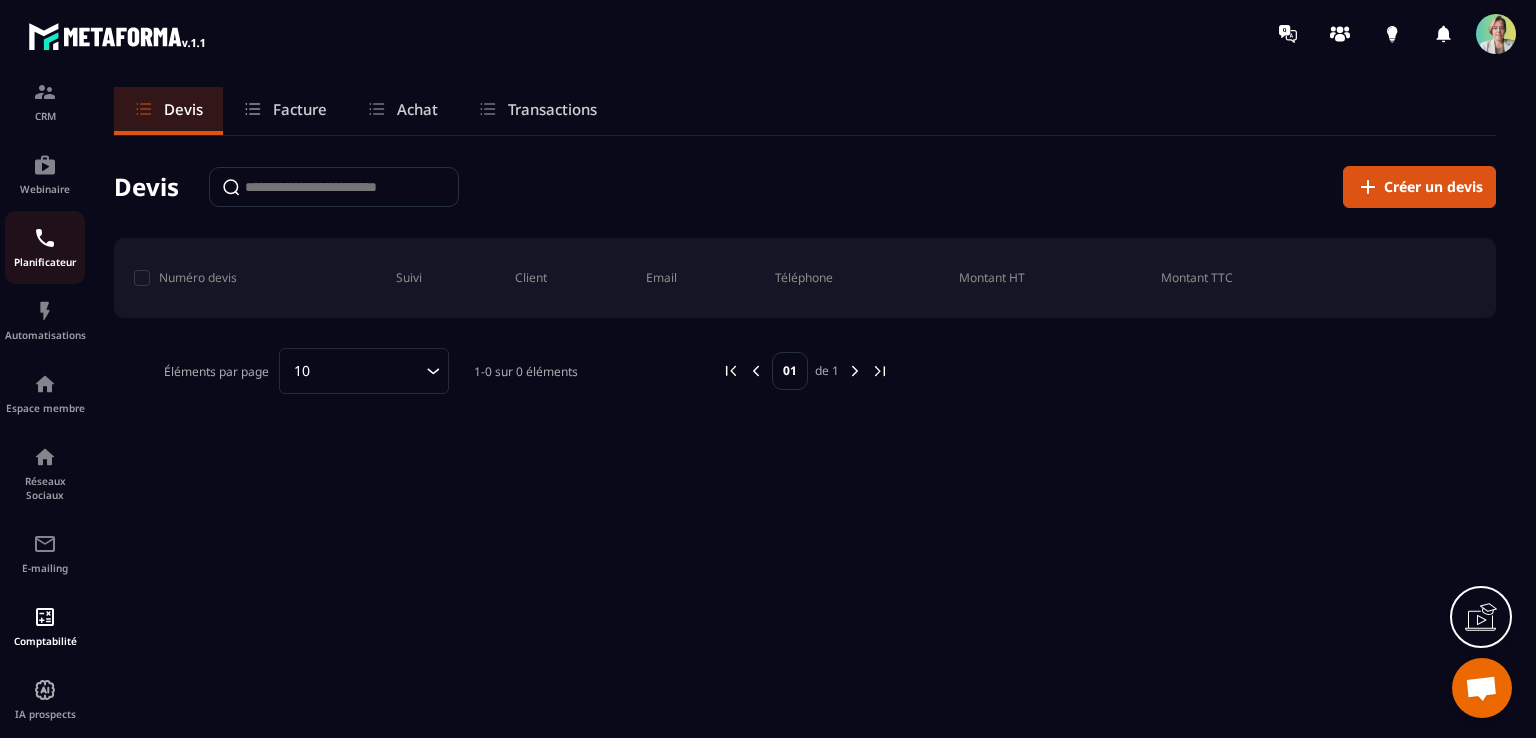 scroll, scrollTop: 189, scrollLeft: 0, axis: vertical 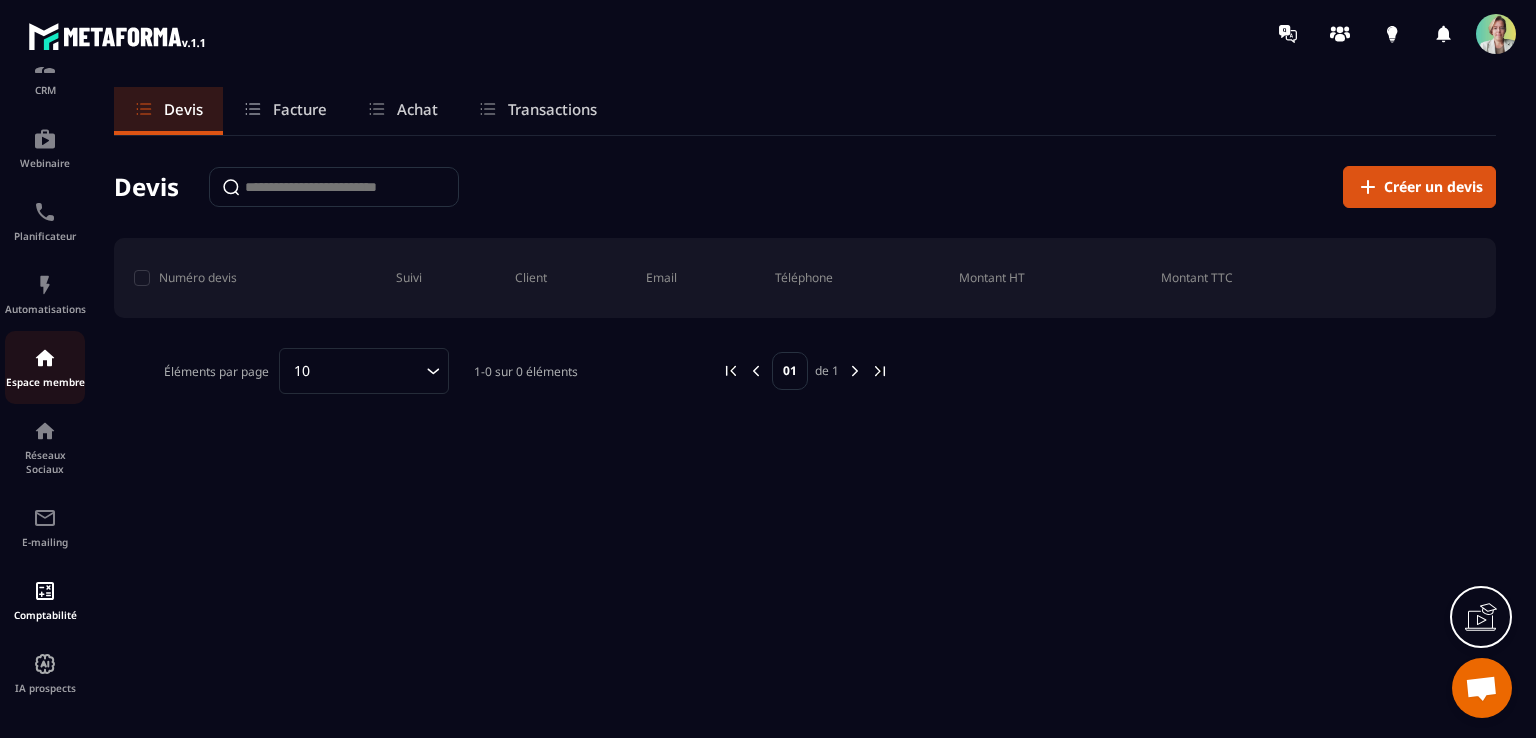 click on "Espace membre" at bounding box center (45, 382) 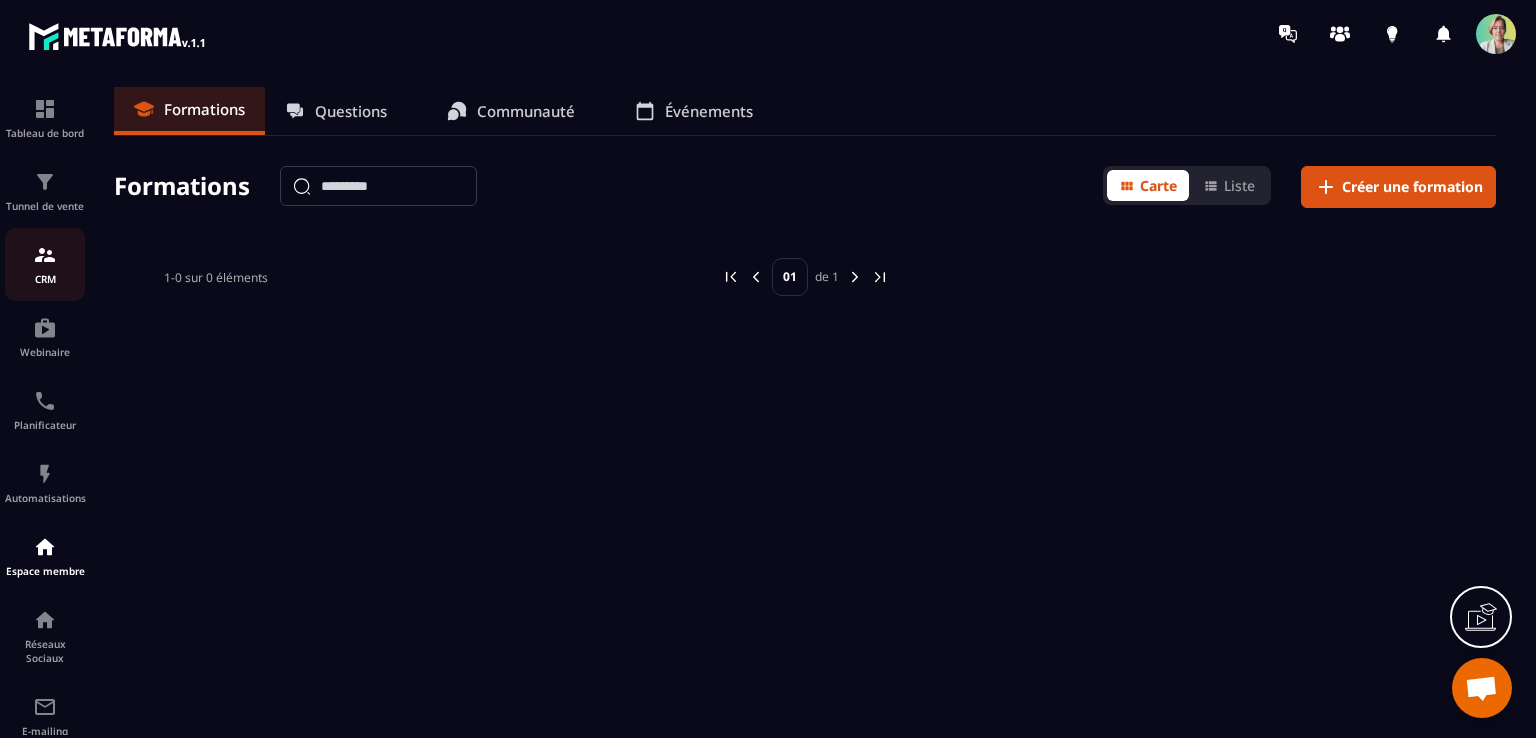 click on "CRM" 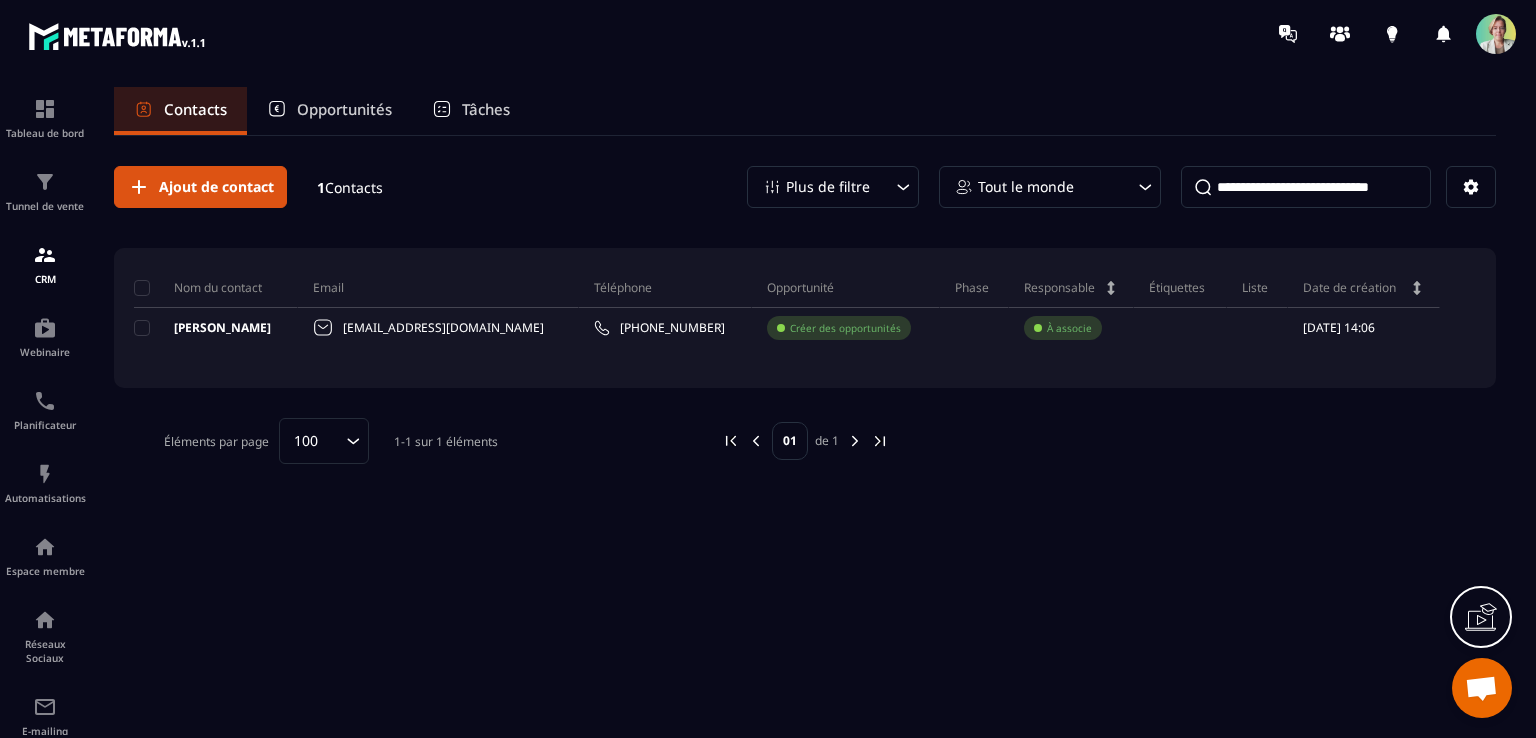 click on "Tâches" at bounding box center (486, 109) 